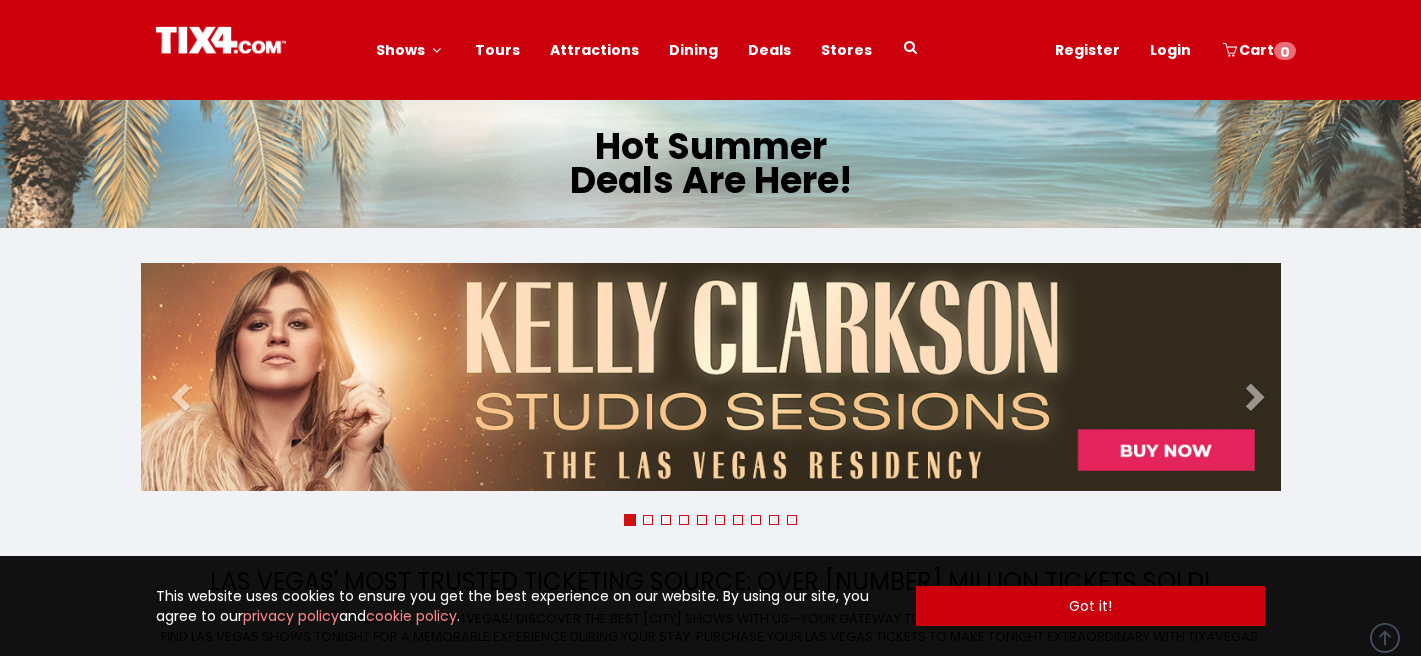 scroll, scrollTop: 180, scrollLeft: 0, axis: vertical 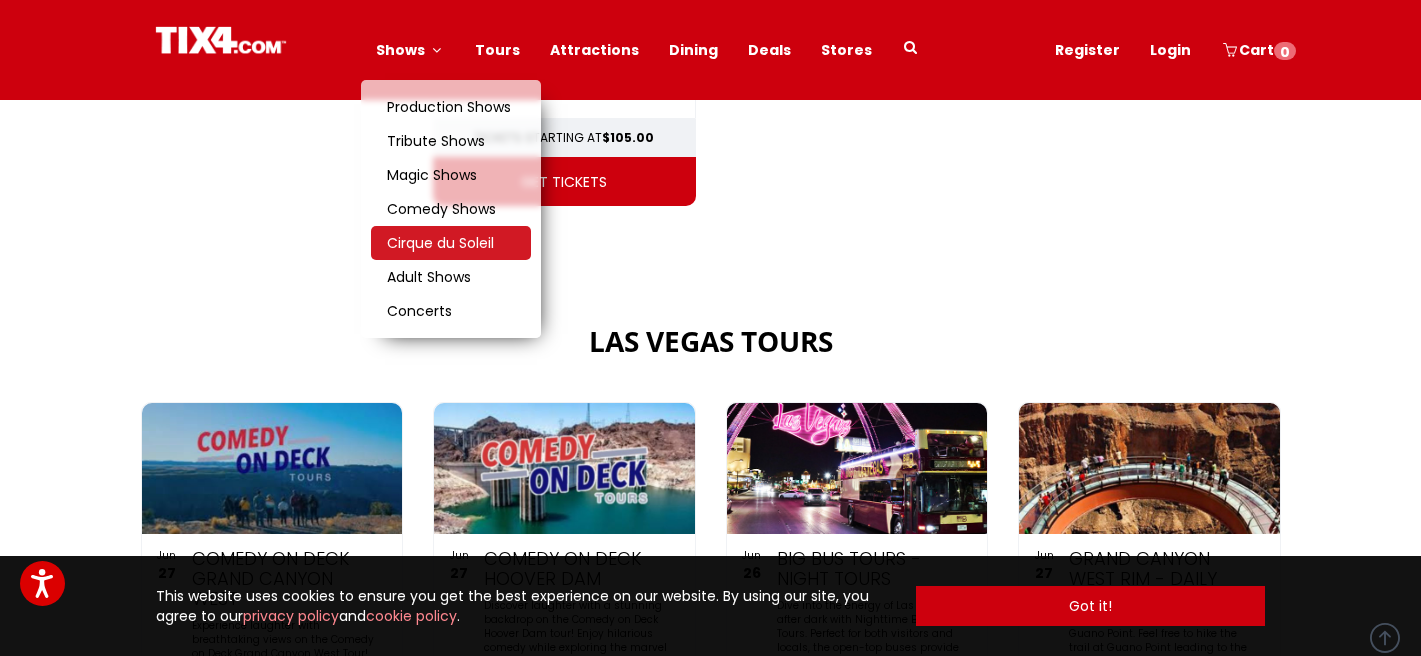 click on "Cirque du Soleil" at bounding box center (440, 243) 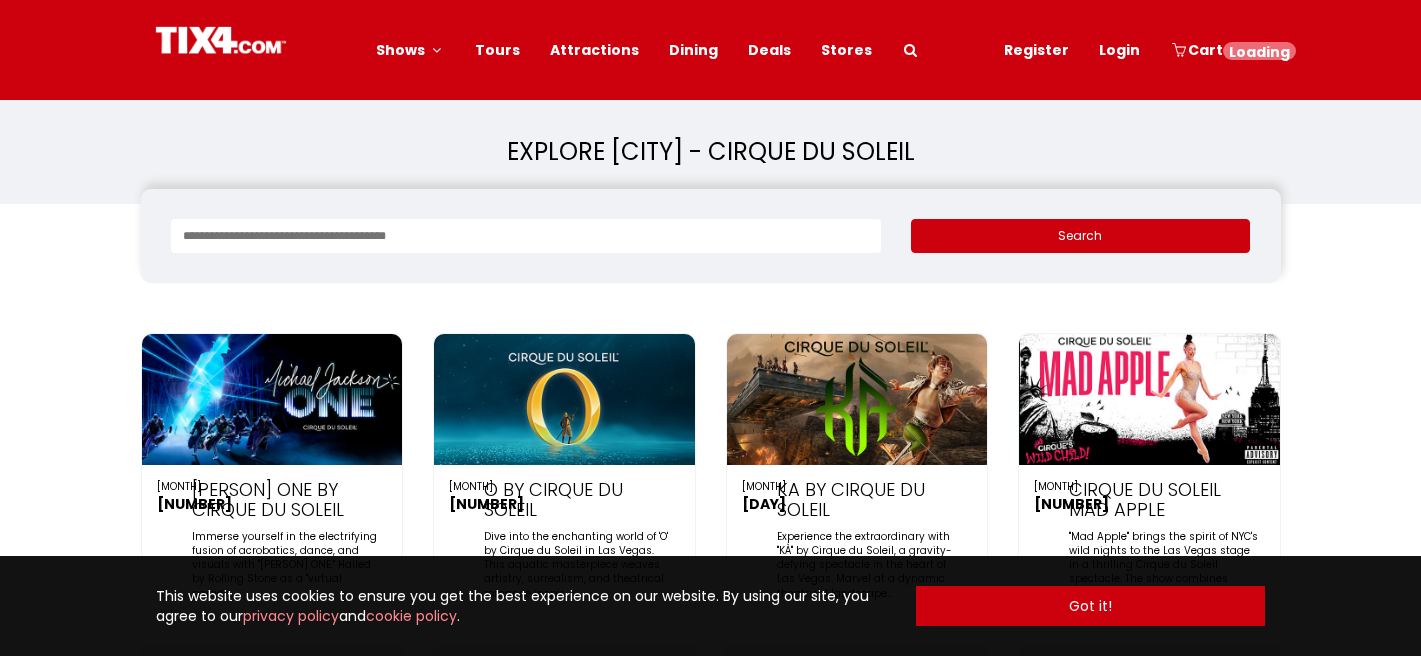 scroll, scrollTop: 0, scrollLeft: 0, axis: both 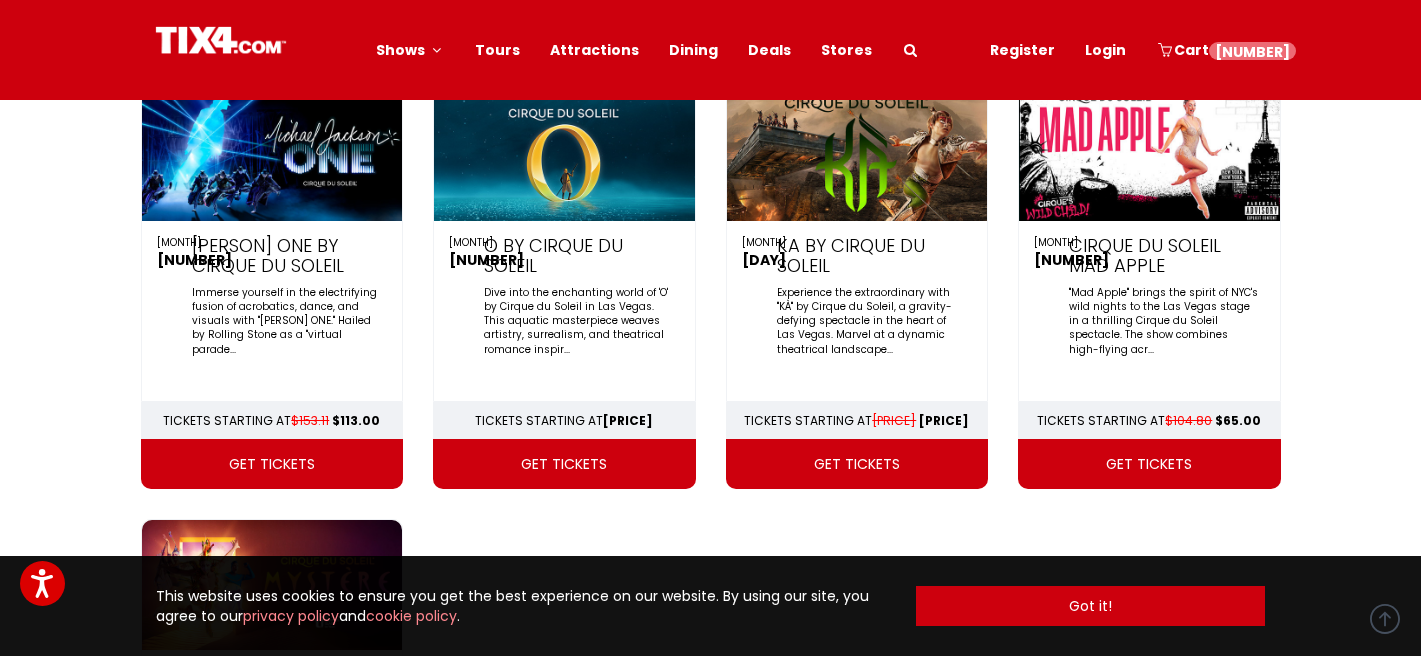 click on "get tickets" at bounding box center [272, 464] 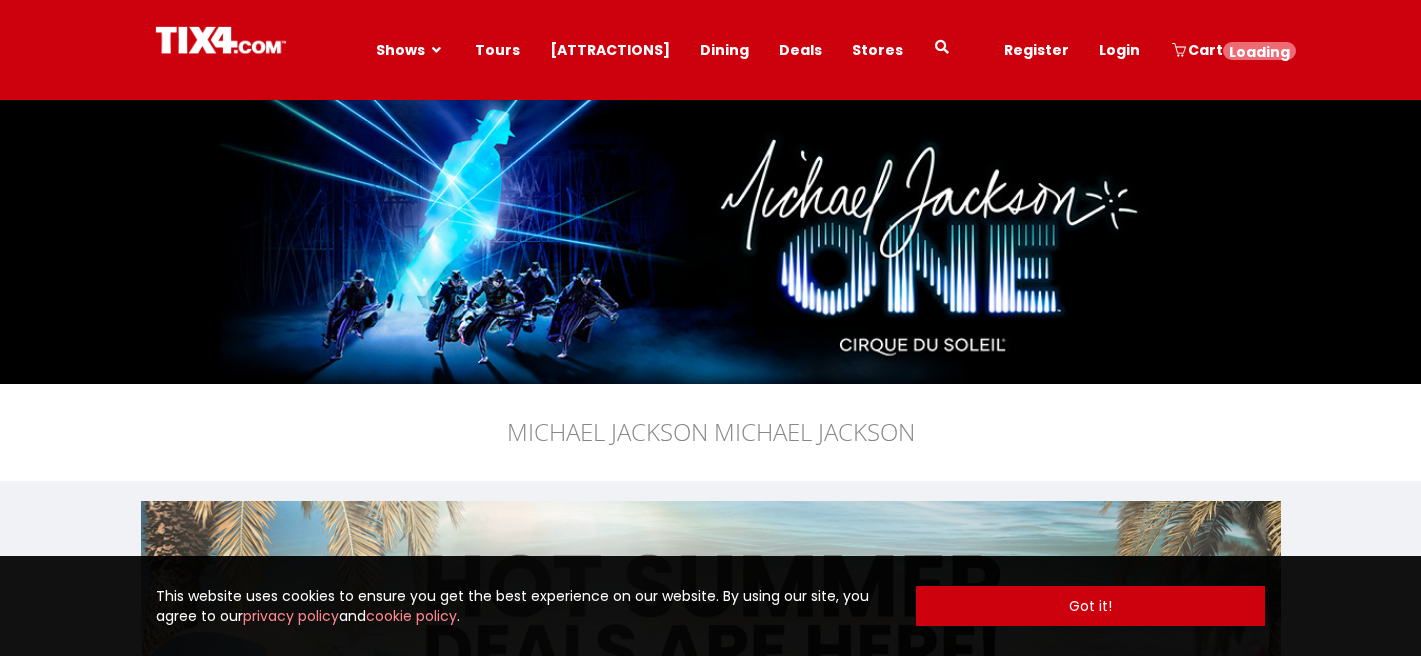 scroll, scrollTop: 0, scrollLeft: 0, axis: both 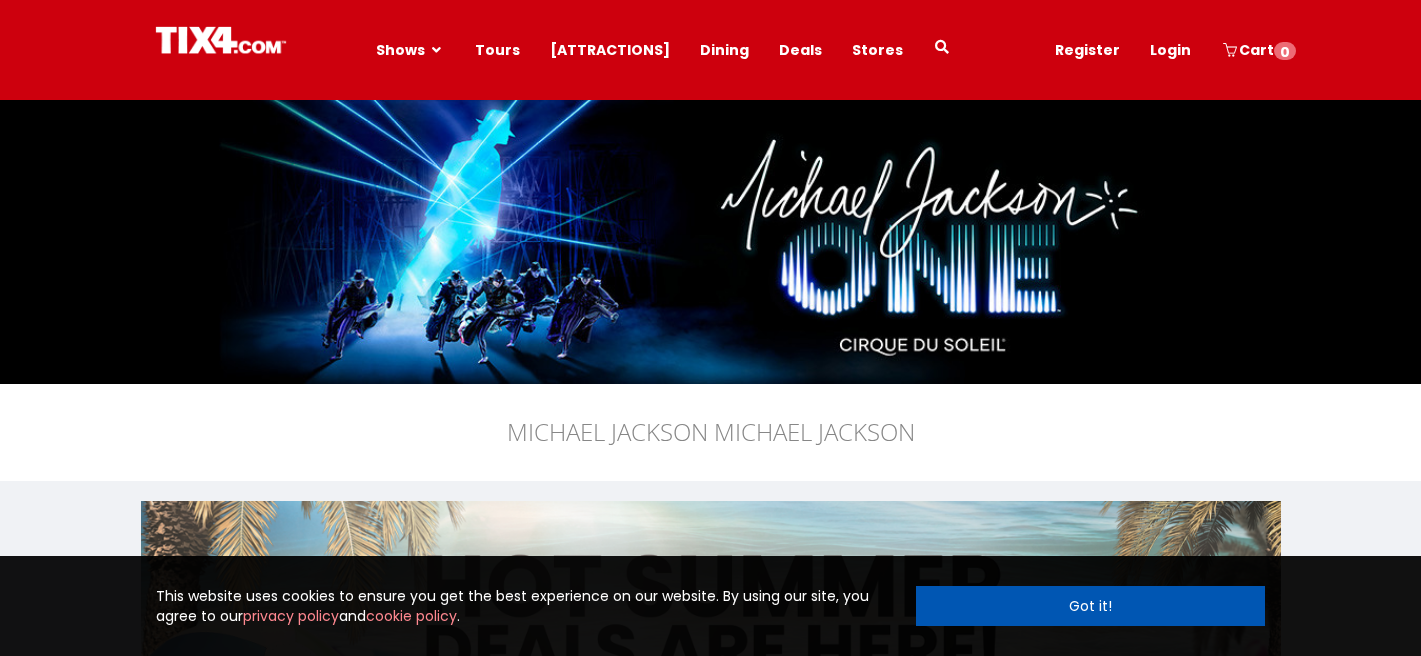 click on "Got it!" at bounding box center [1091, 606] 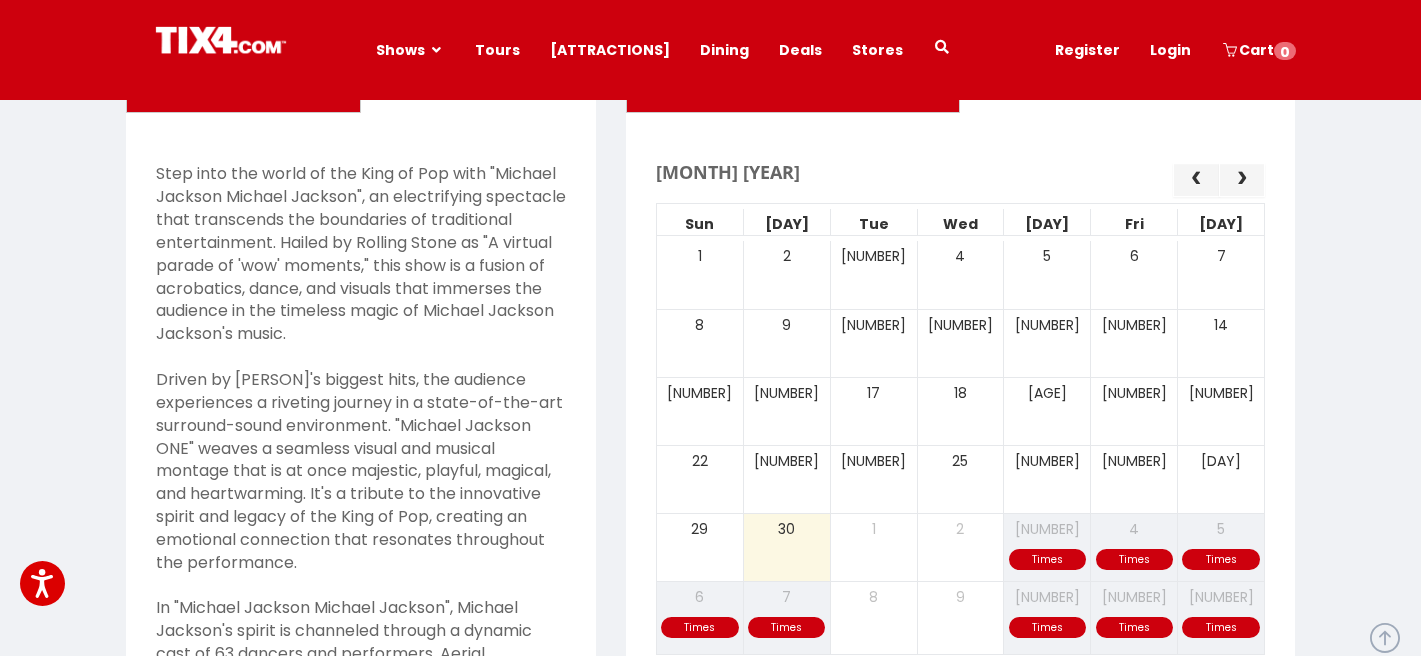 scroll, scrollTop: 718, scrollLeft: 0, axis: vertical 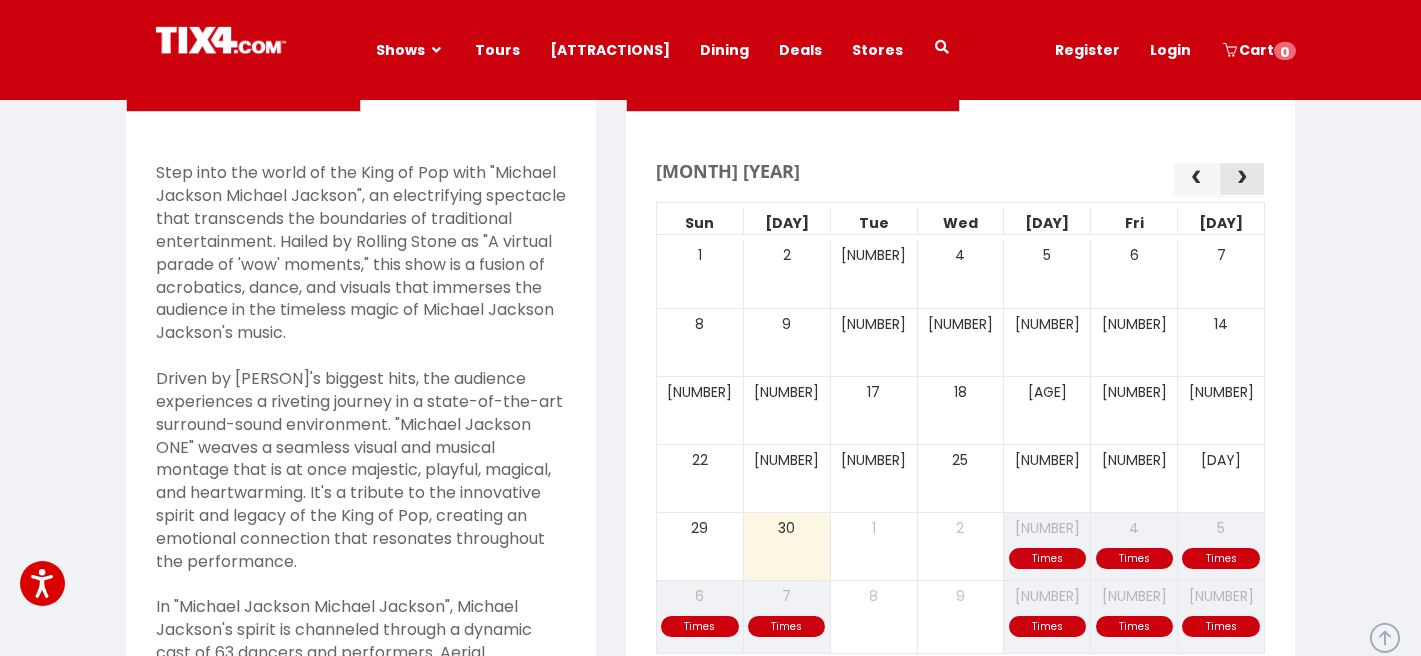 click at bounding box center [1242, 178] 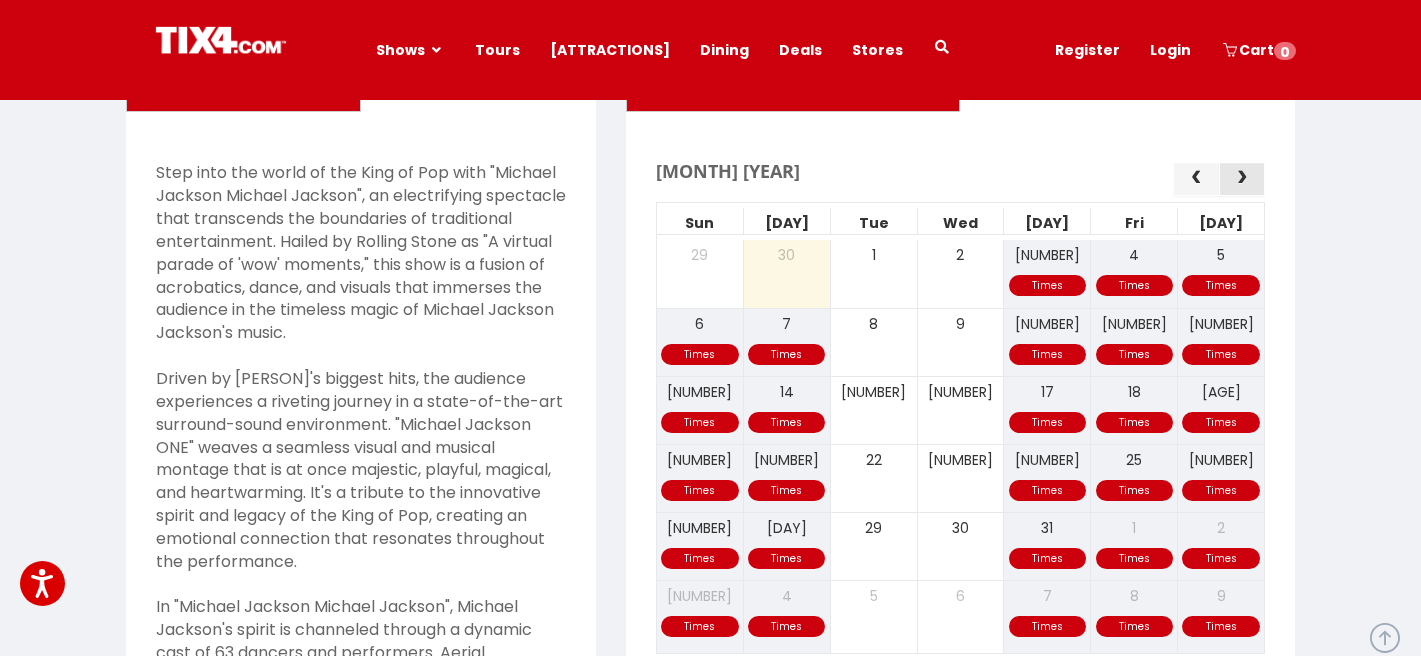 click at bounding box center (1242, 178) 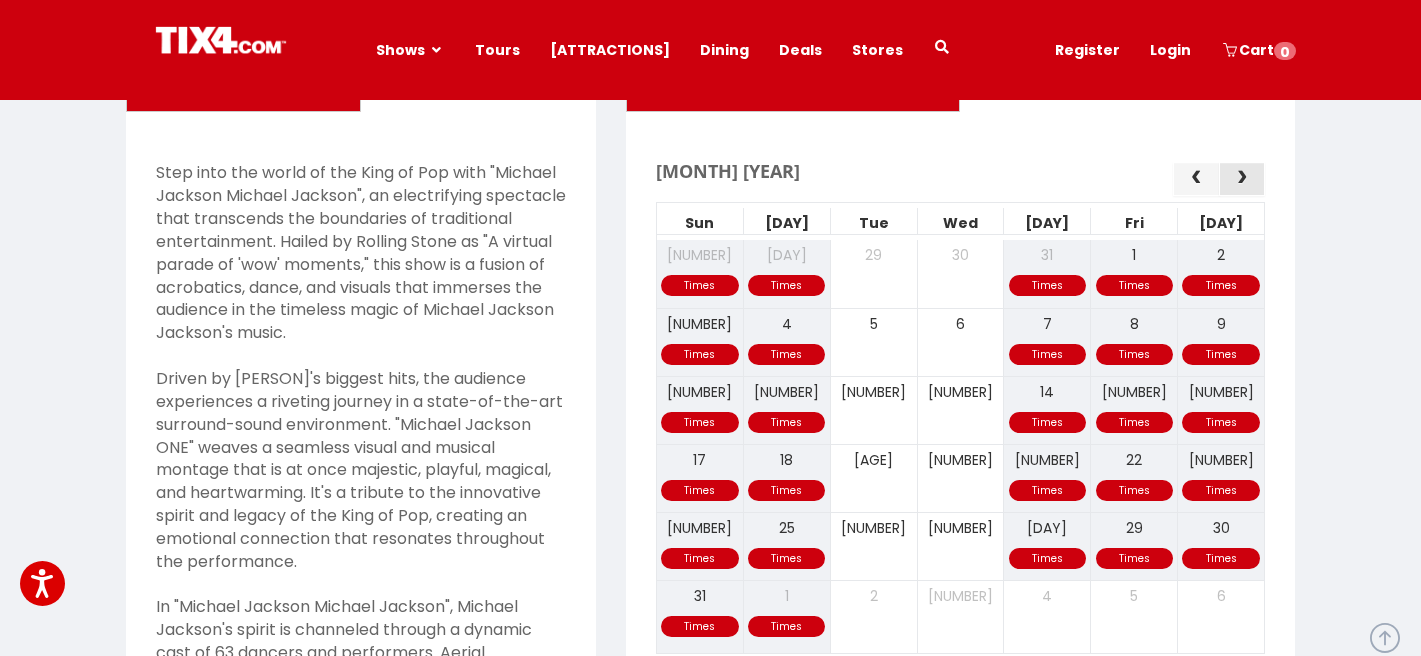 click at bounding box center [1242, 178] 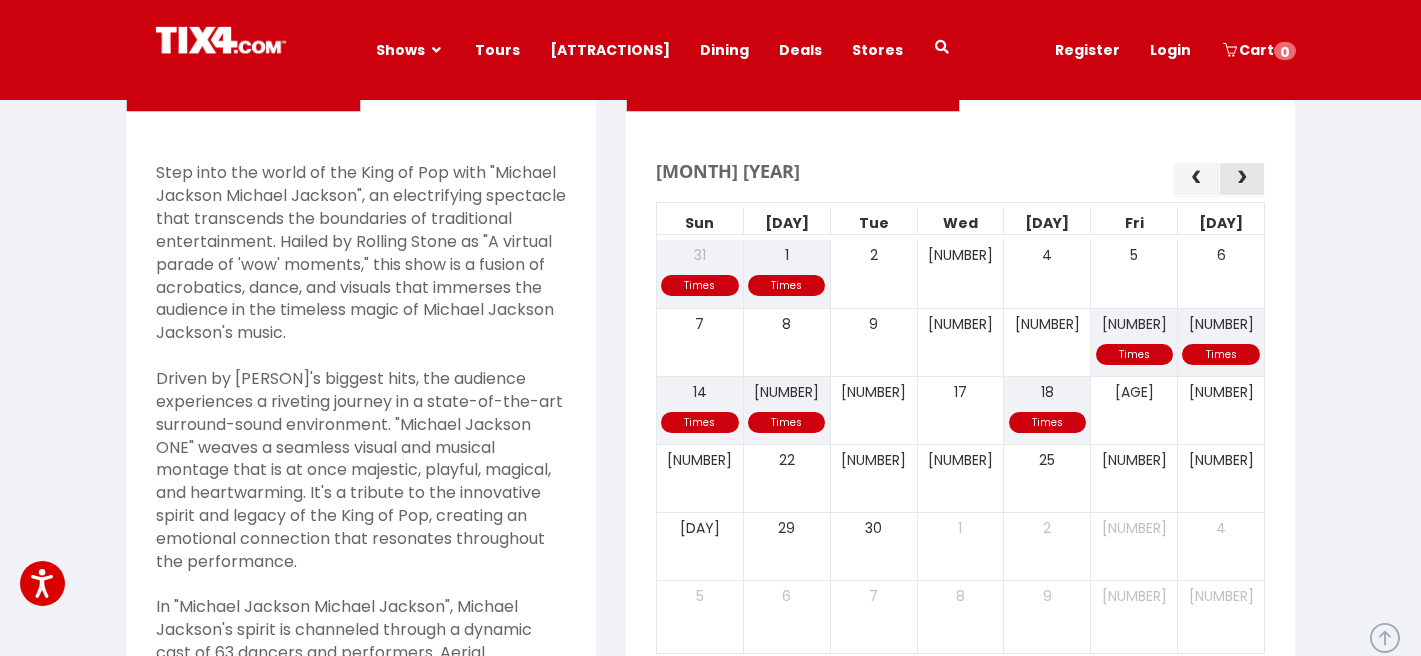 click at bounding box center [1242, 178] 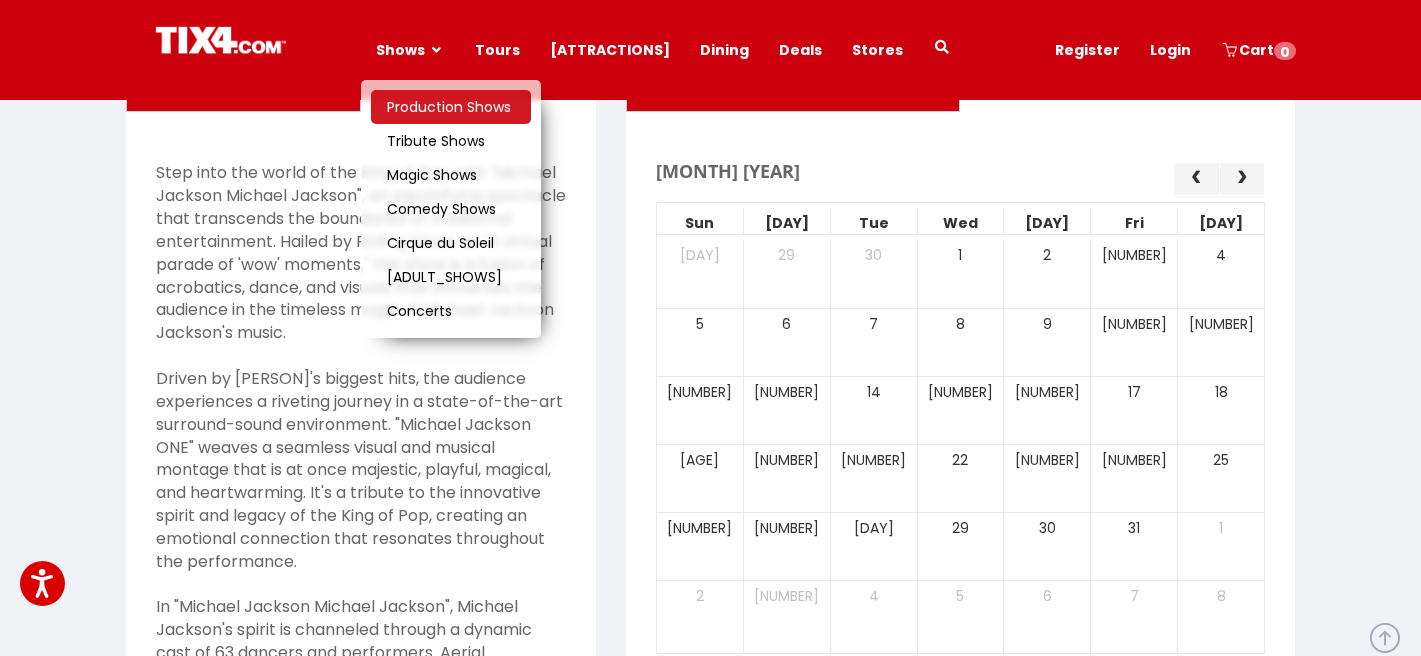 click on "Production Shows" at bounding box center [449, 107] 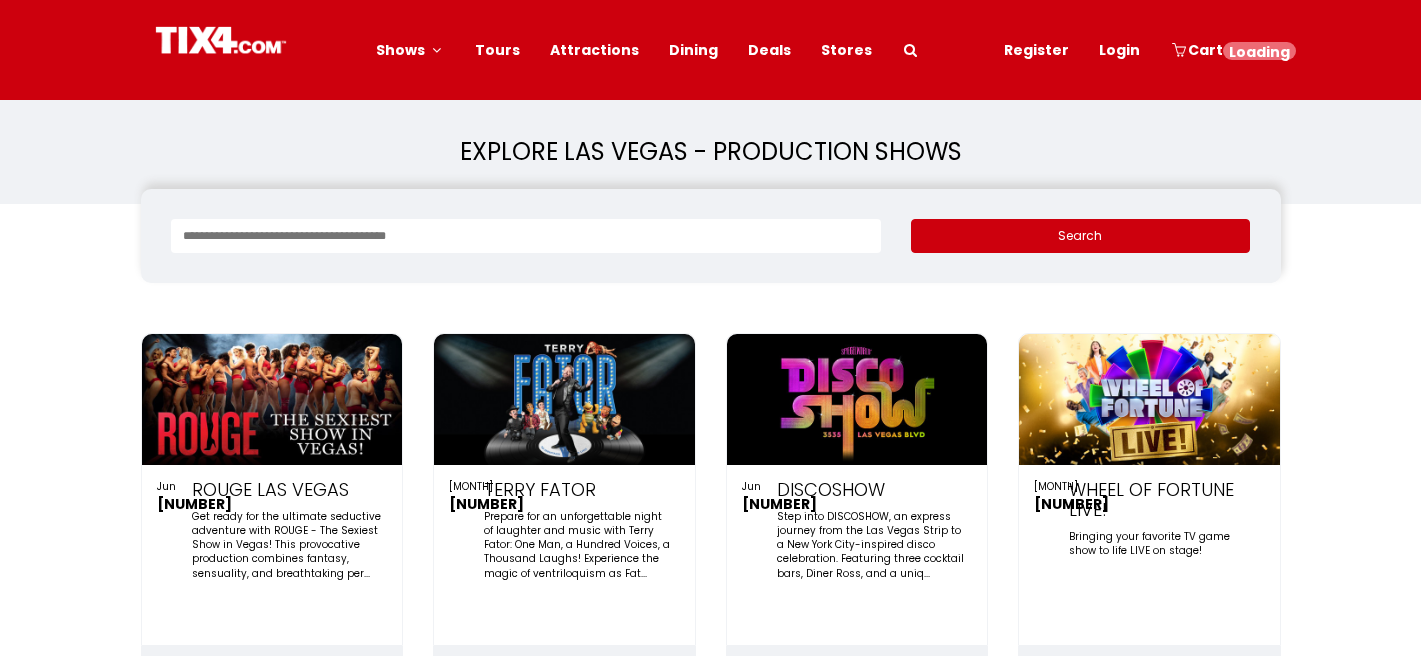 scroll, scrollTop: 0, scrollLeft: 0, axis: both 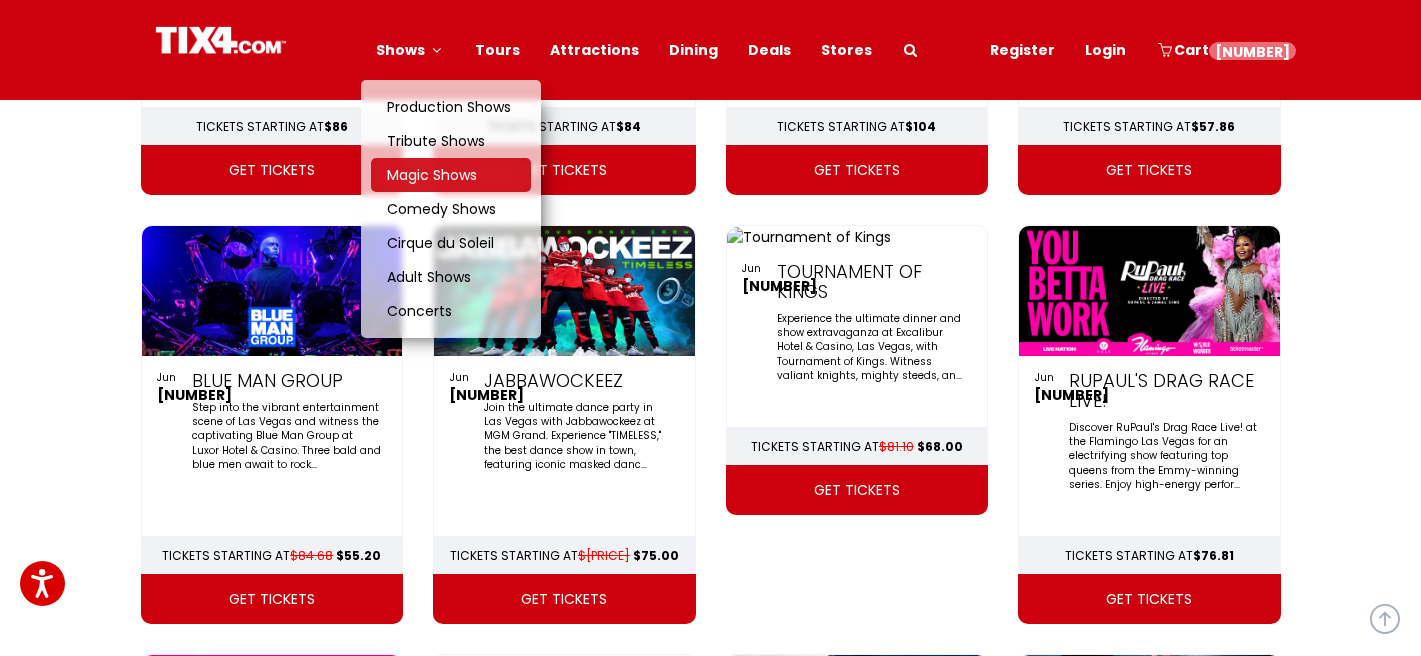 click on "Magic Shows" at bounding box center (432, 175) 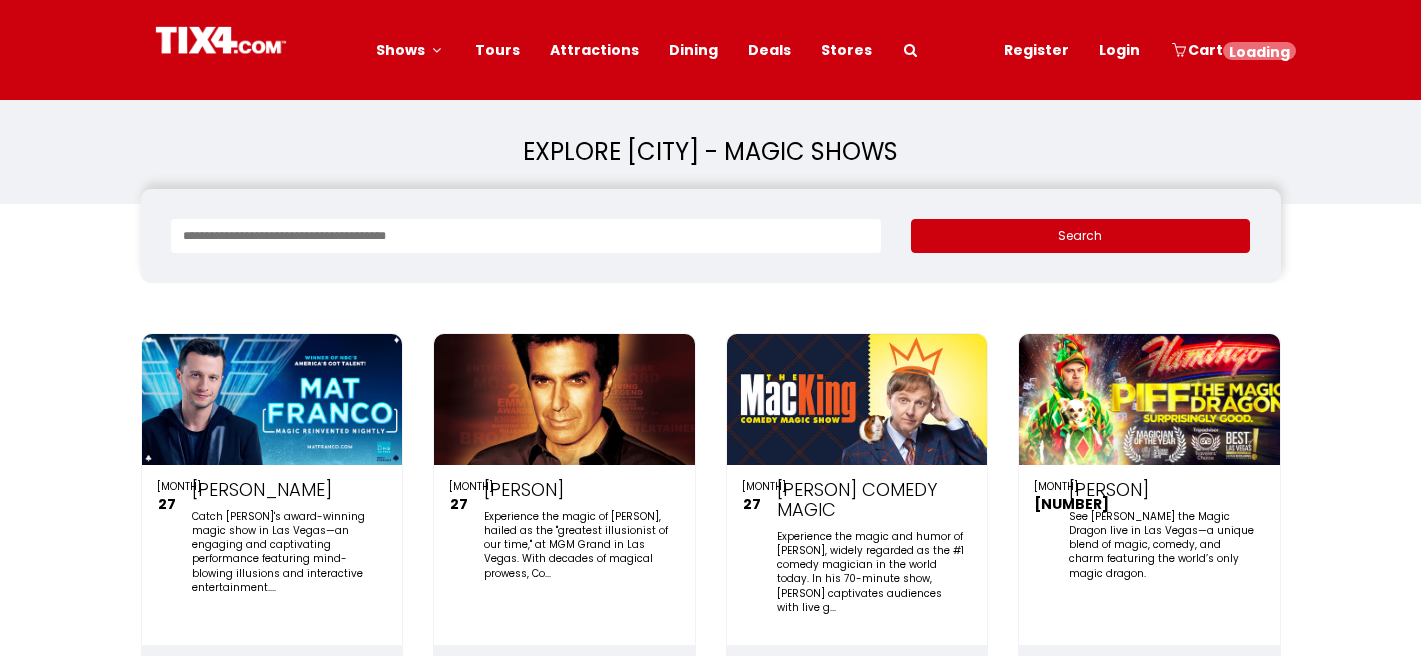 scroll, scrollTop: 0, scrollLeft: 0, axis: both 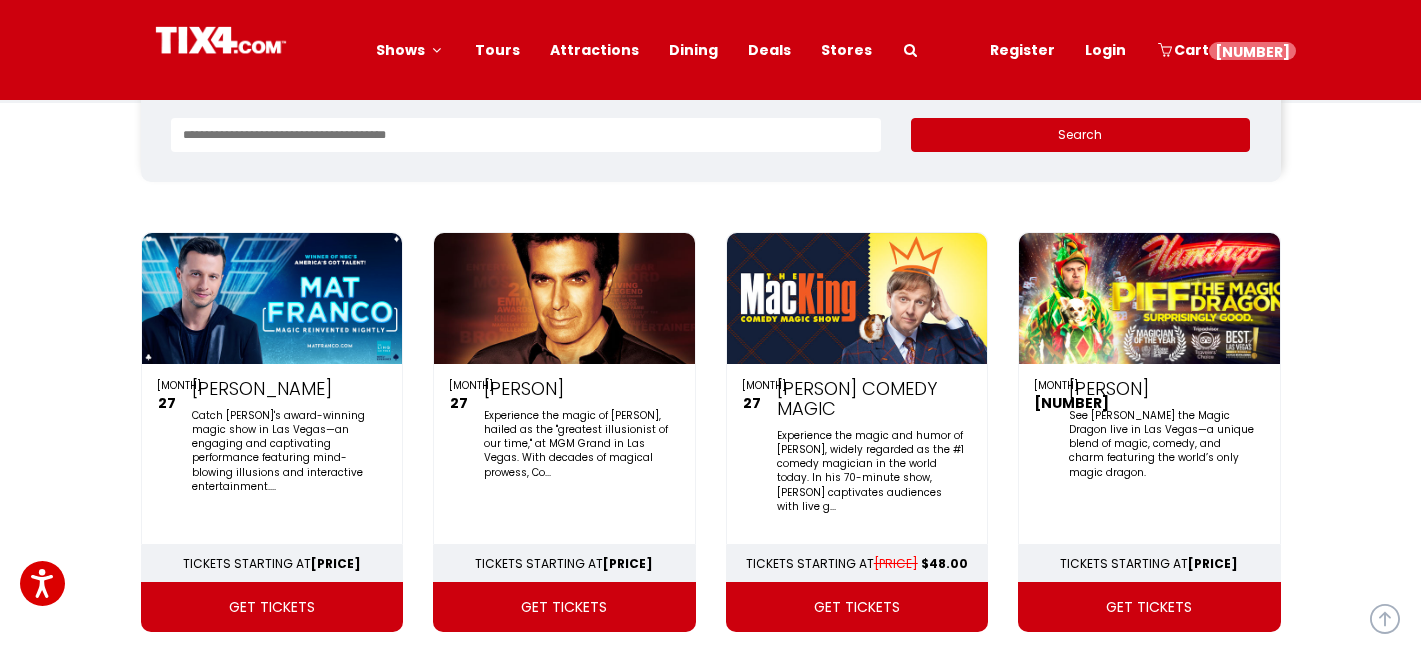 click on "get tickets" at bounding box center [564, 607] 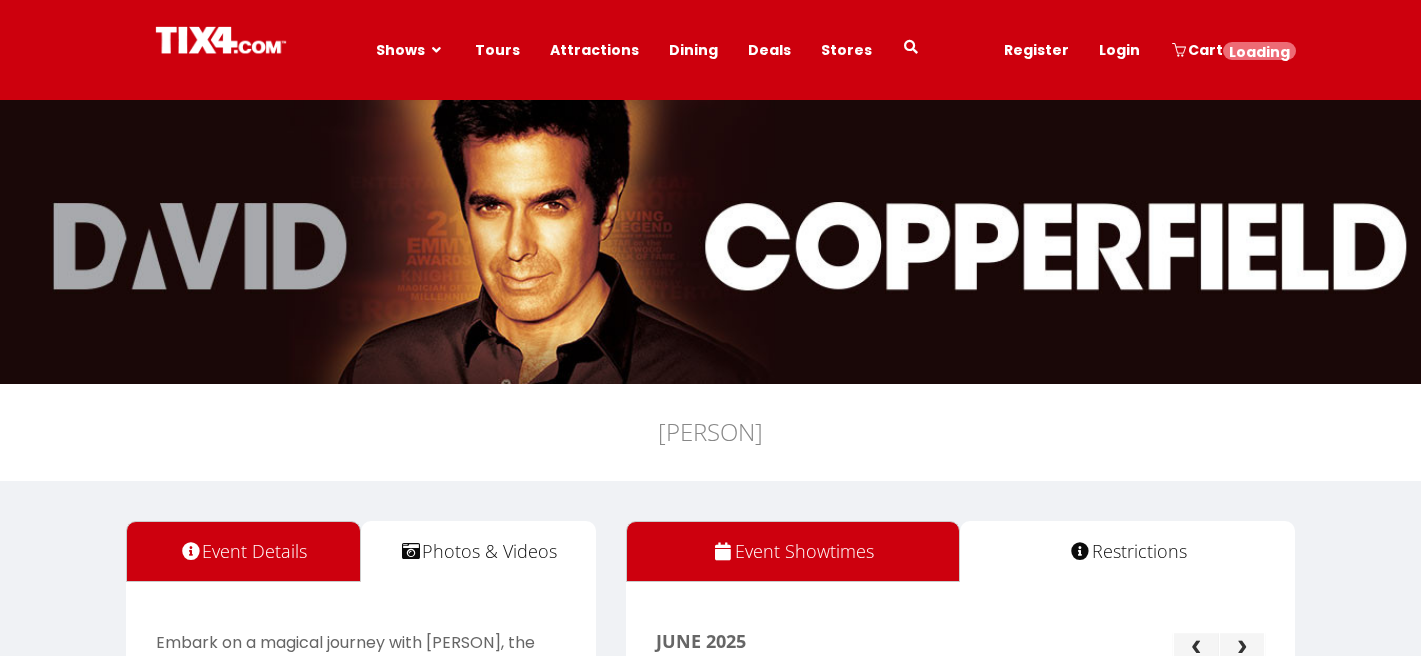 scroll, scrollTop: 0, scrollLeft: 0, axis: both 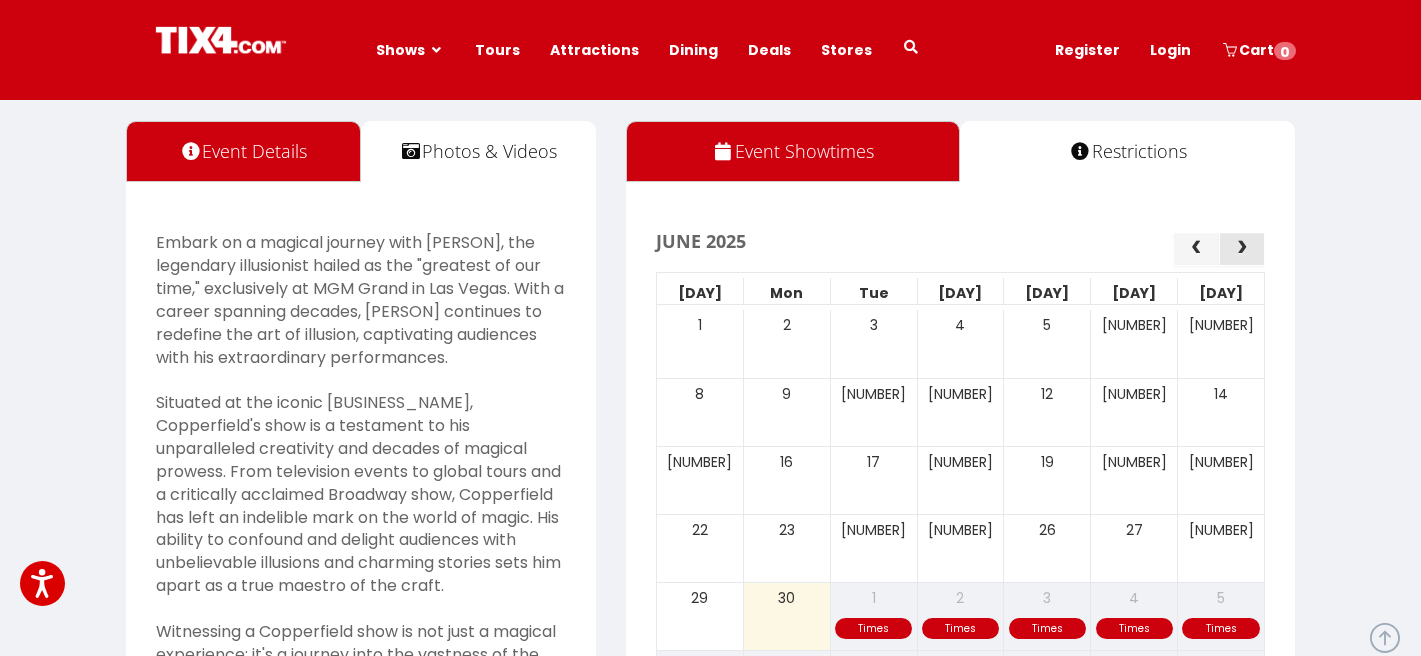 click at bounding box center (1242, 249) 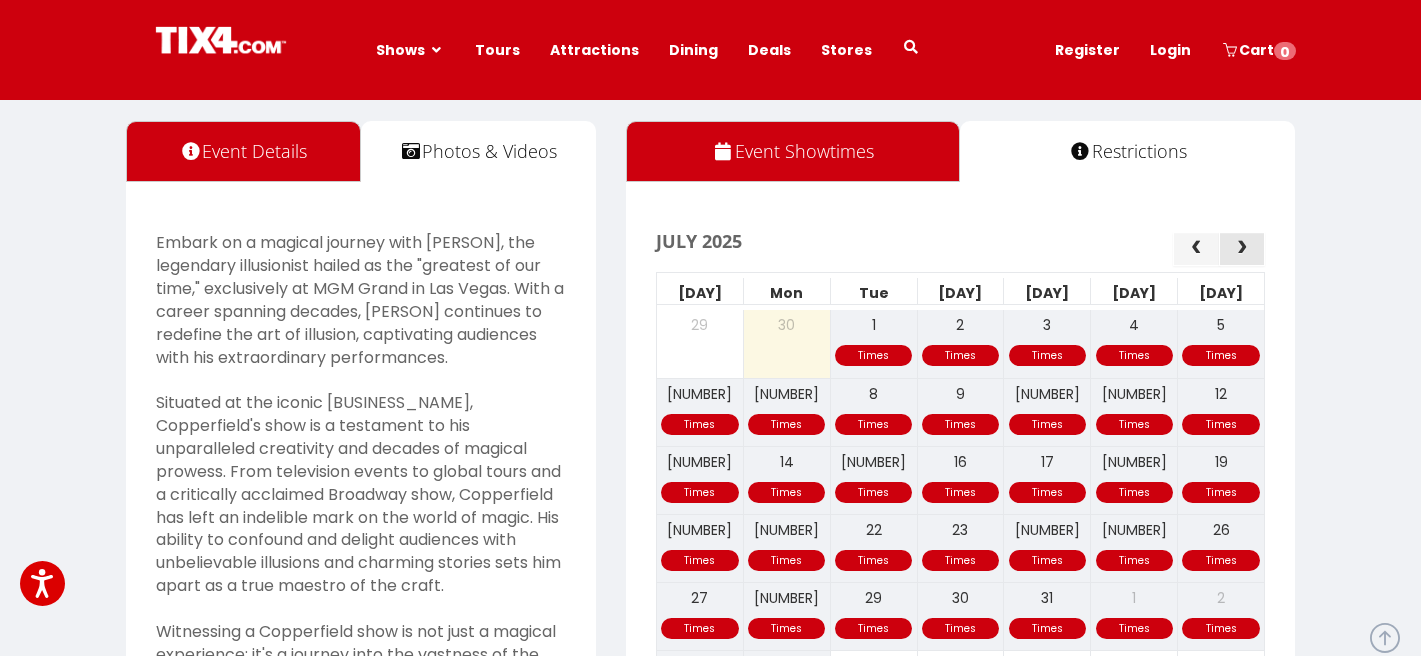click at bounding box center [1242, 249] 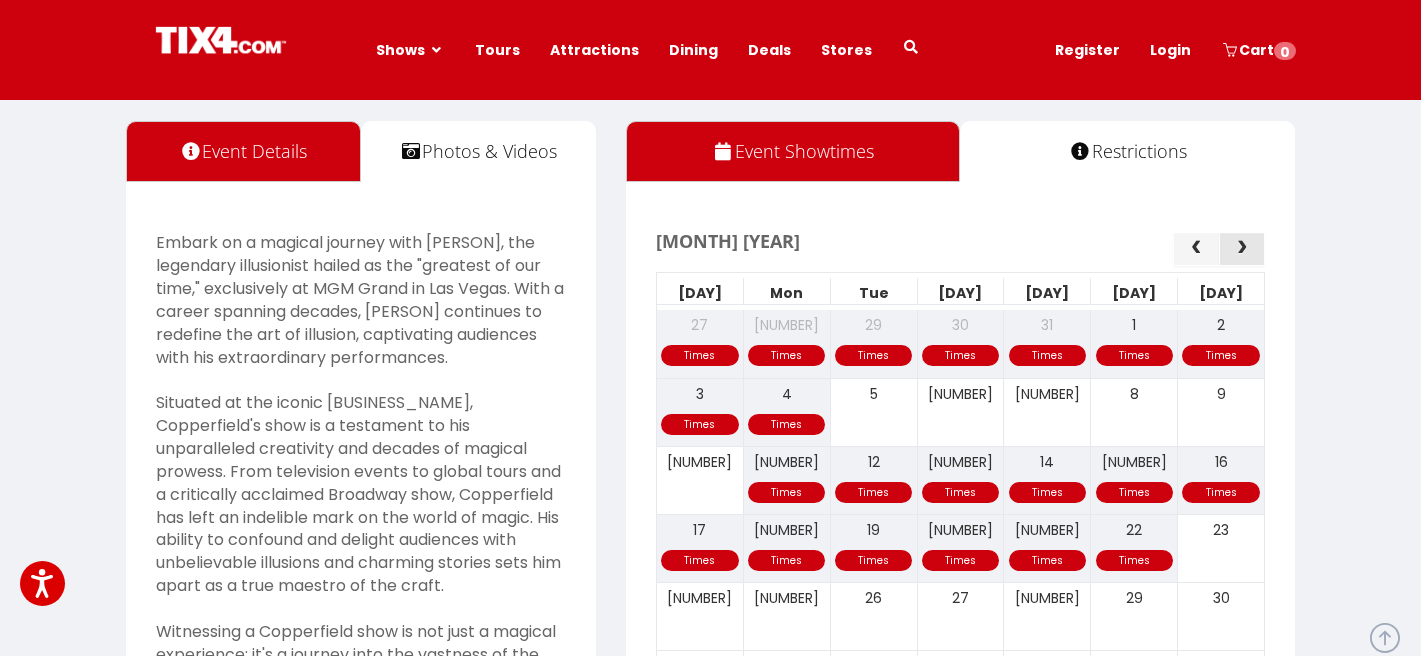 click at bounding box center [1242, 249] 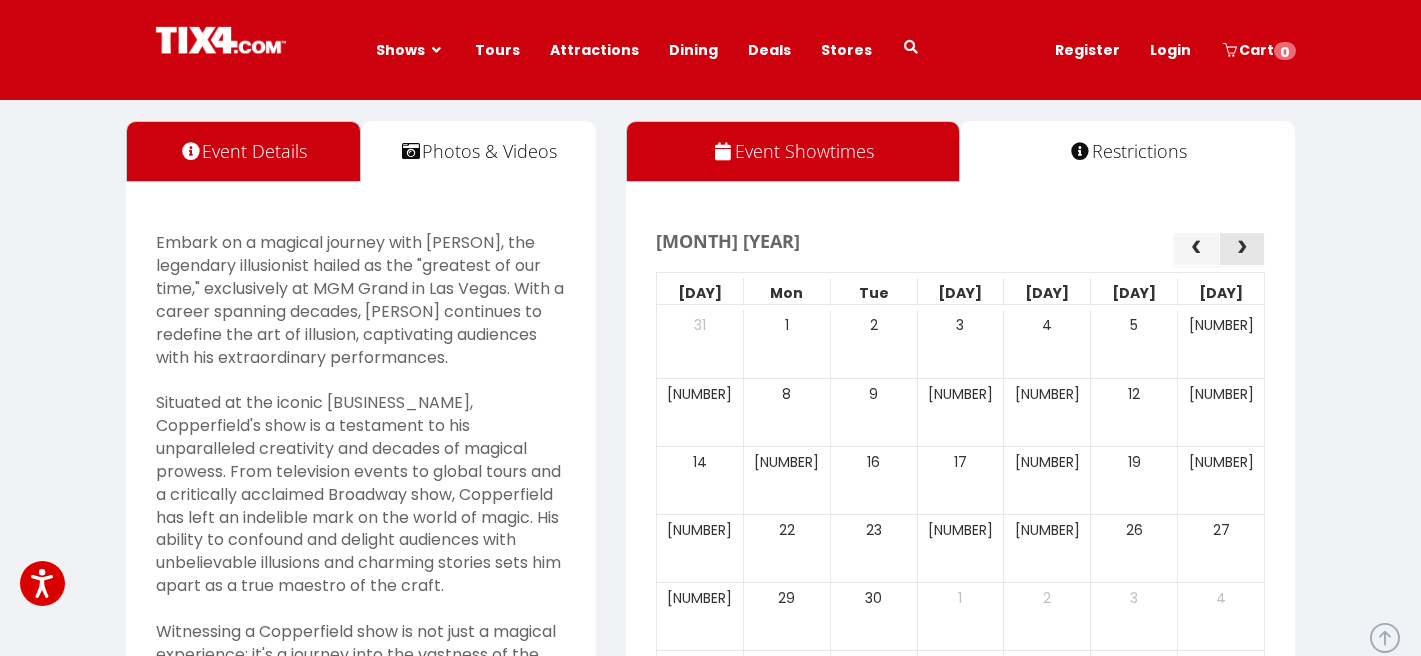 click at bounding box center [1242, 249] 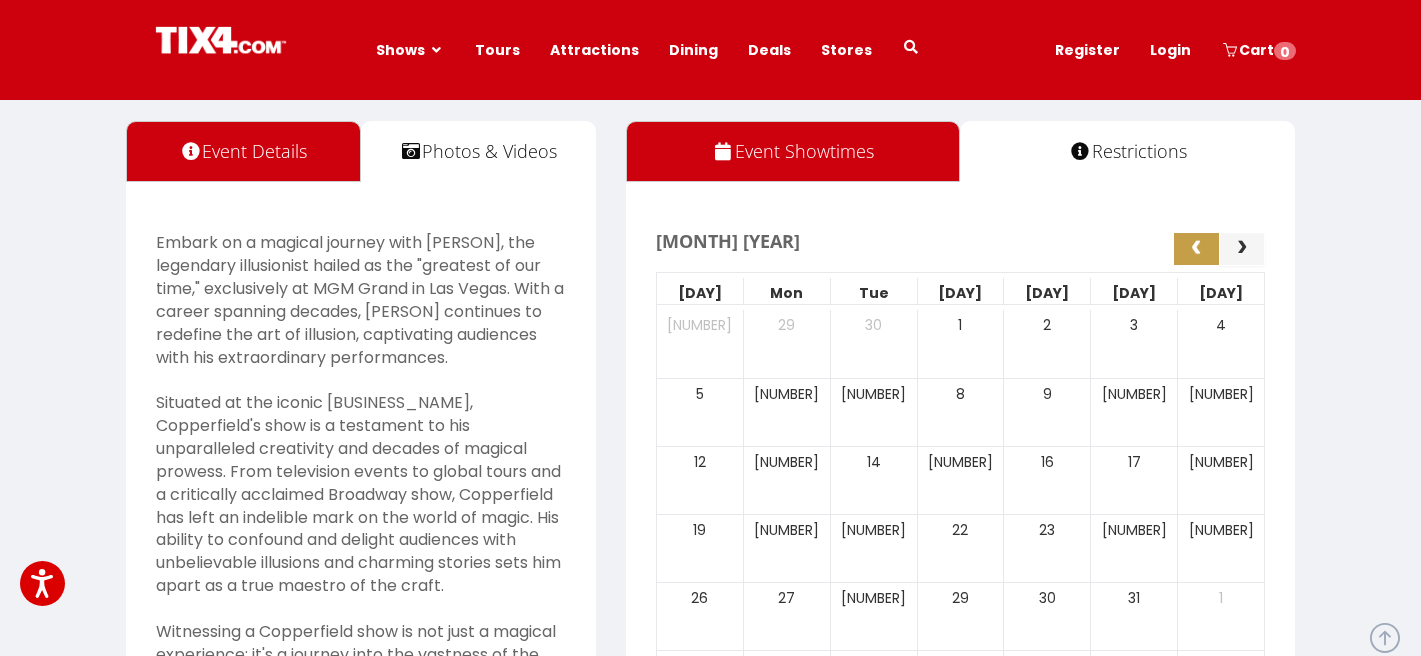 click at bounding box center (1196, 249) 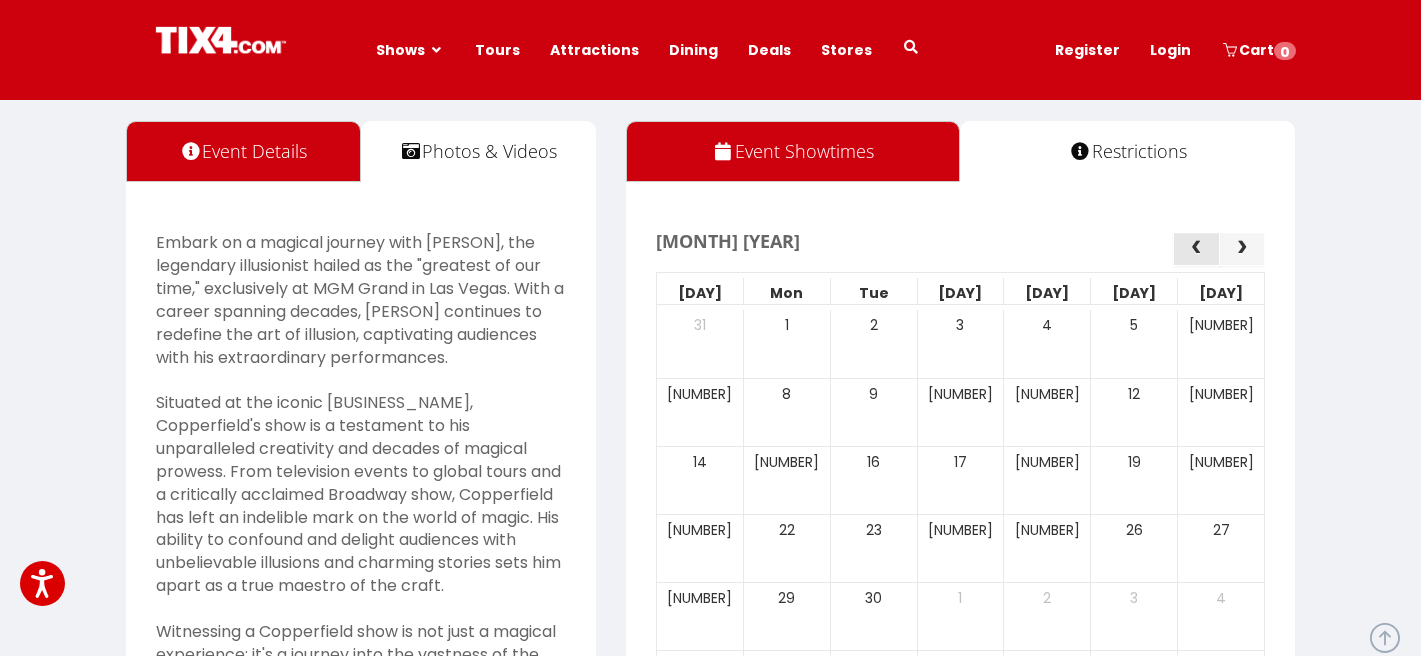 click at bounding box center (1196, 249) 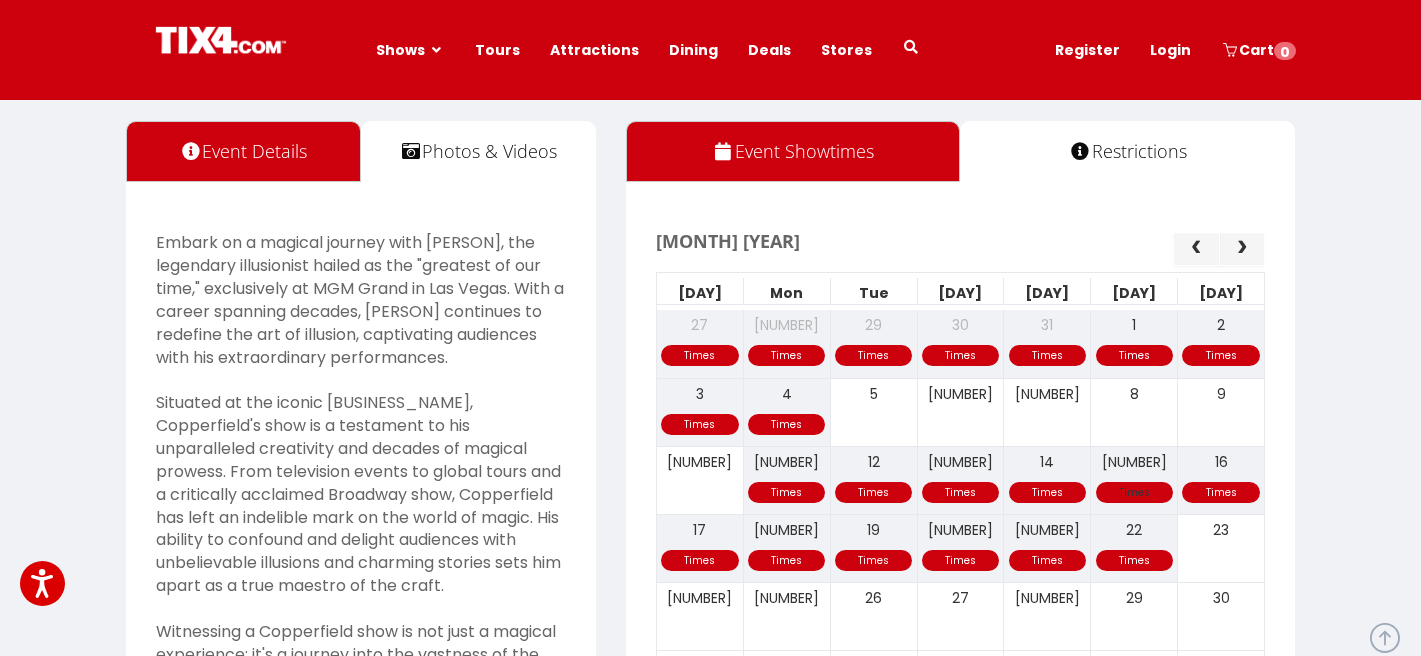 click on "Times Times Times Times Times Times 10 11 12 13 14 15 16" at bounding box center (961, 480) 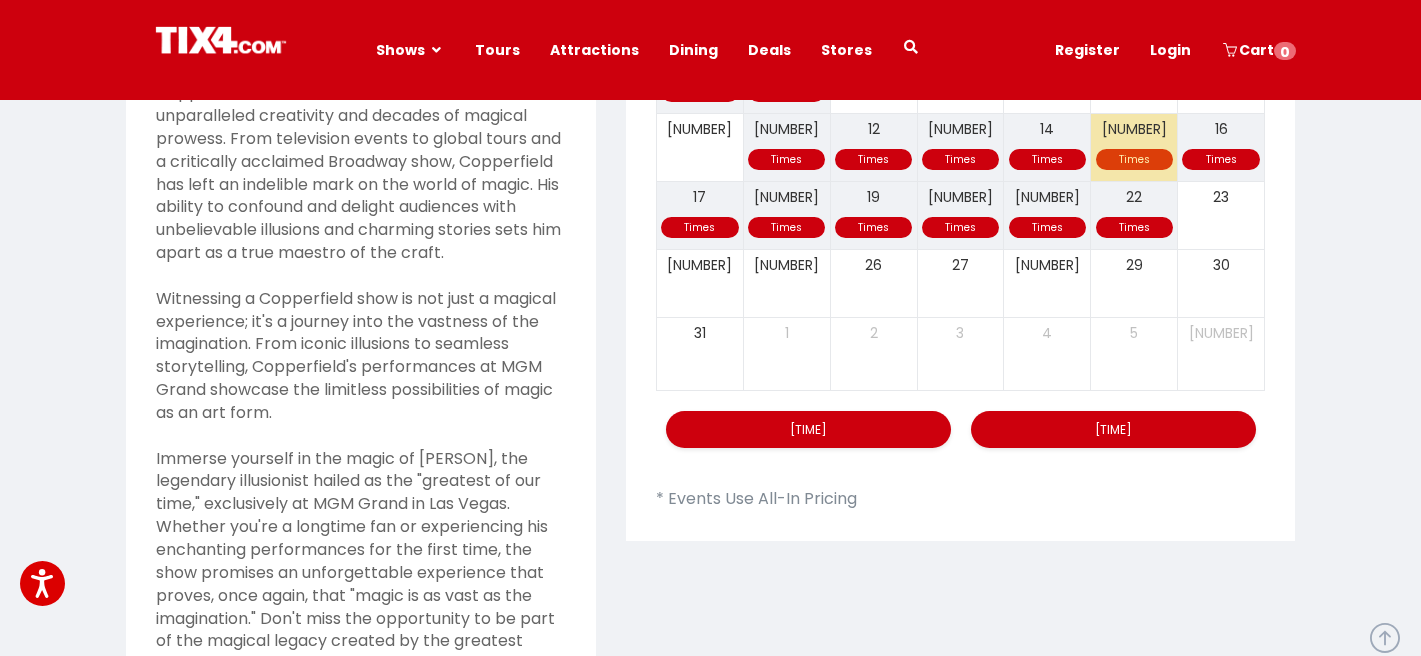 scroll, scrollTop: 756, scrollLeft: 0, axis: vertical 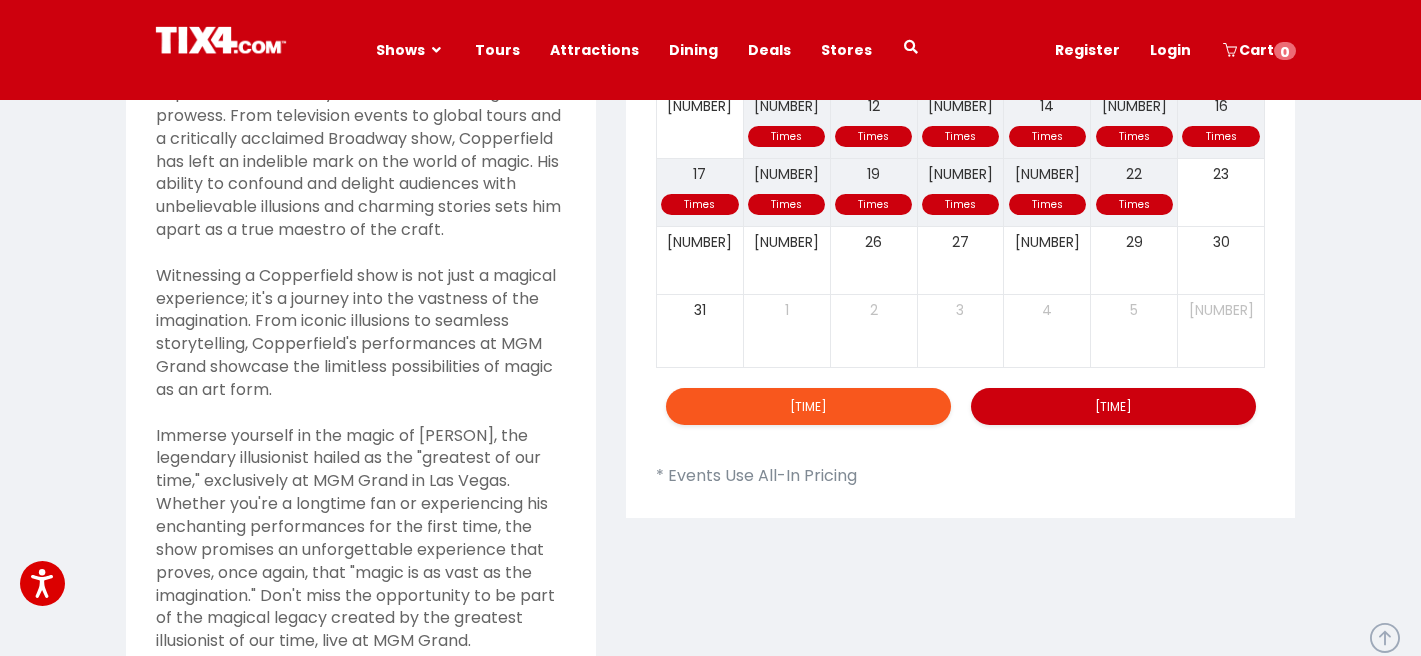 click on "[TIME]" at bounding box center (808, 406) 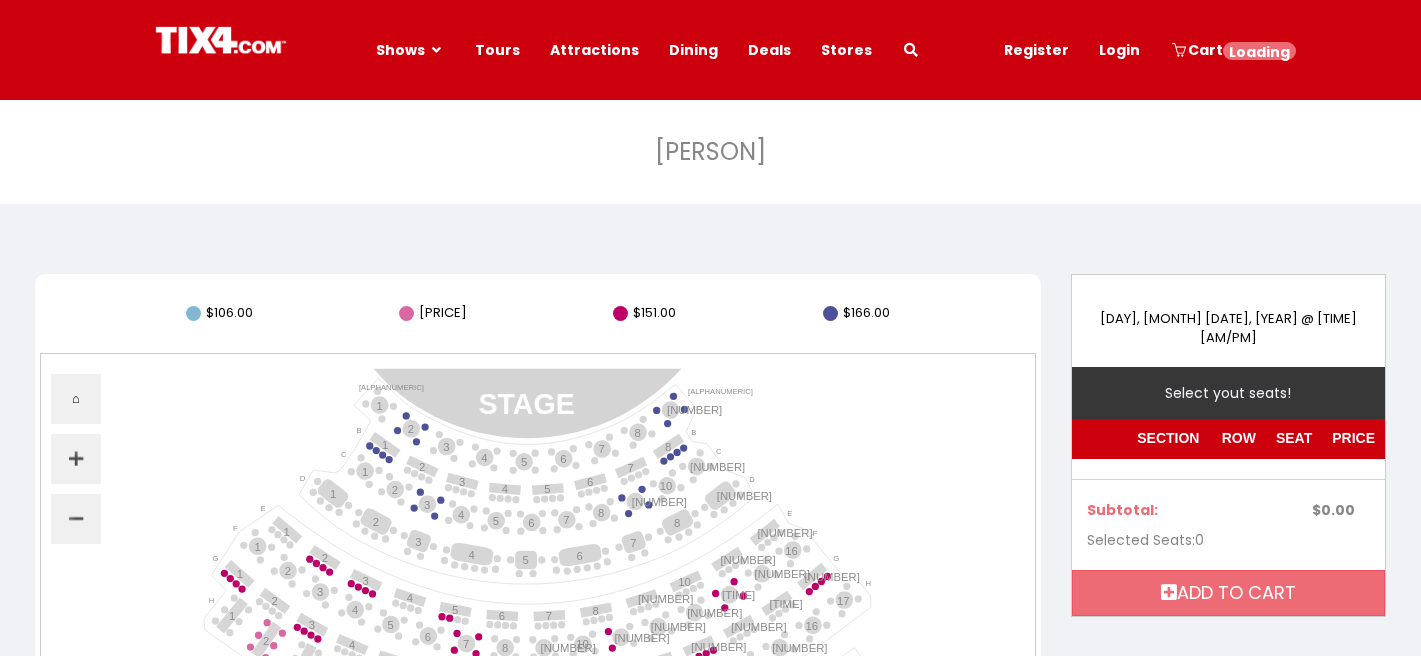 scroll, scrollTop: 0, scrollLeft: 0, axis: both 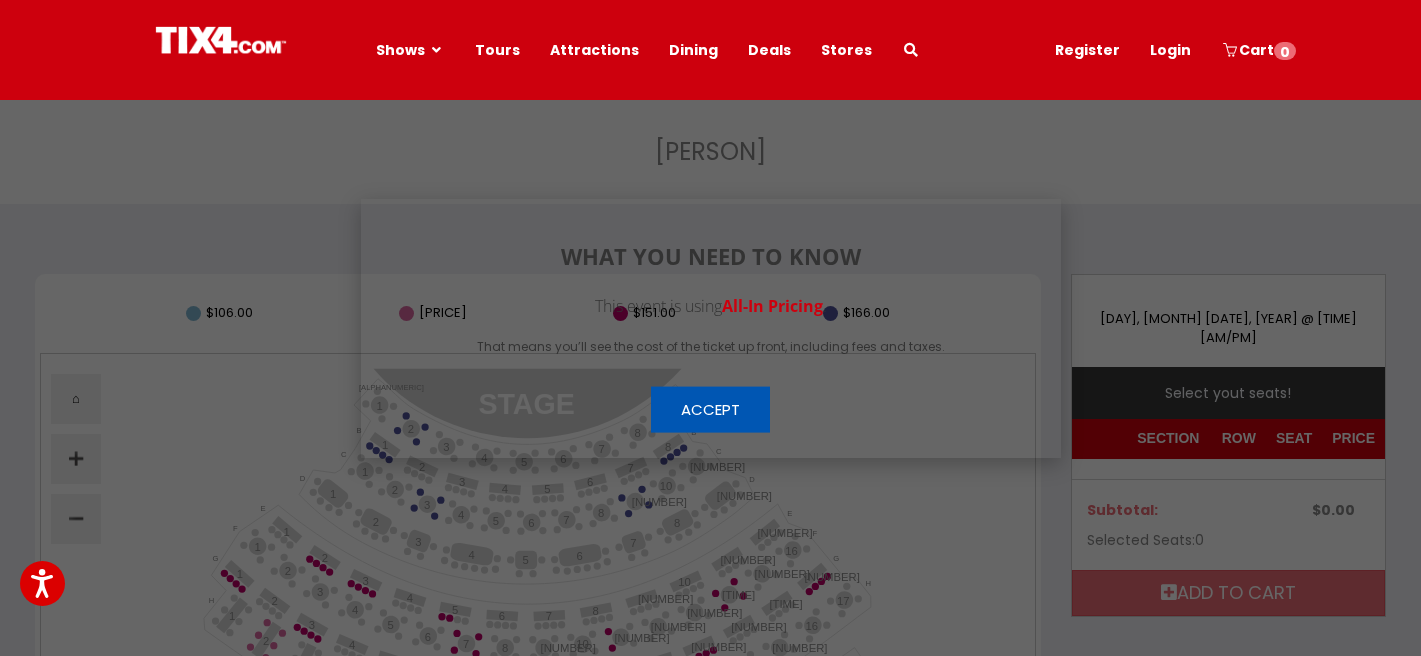 click on "Accept" at bounding box center [710, 409] 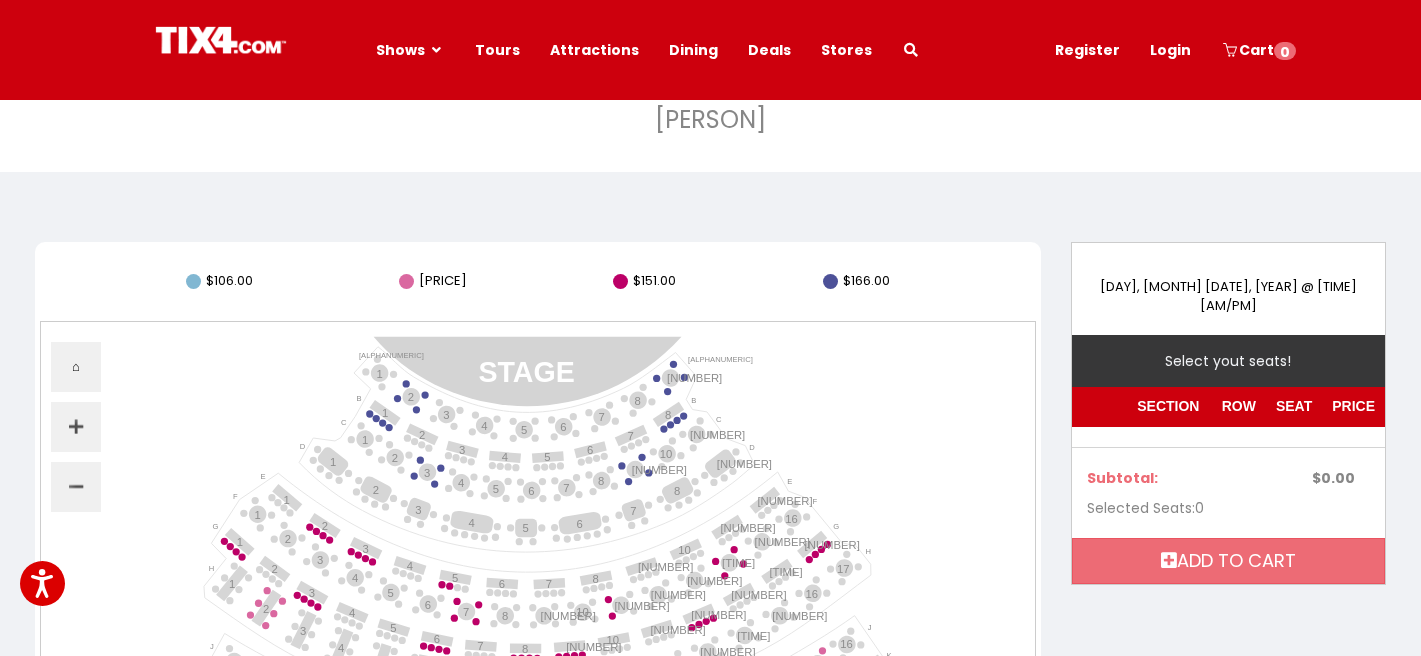 scroll, scrollTop: 0, scrollLeft: 0, axis: both 